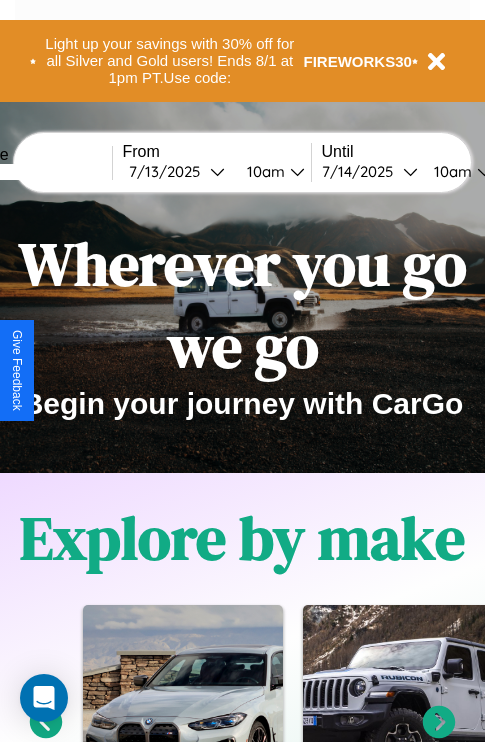 scroll, scrollTop: 308, scrollLeft: 0, axis: vertical 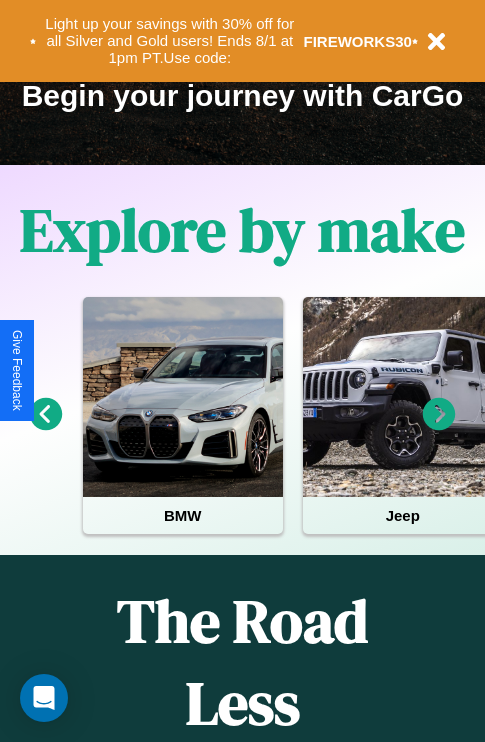 click 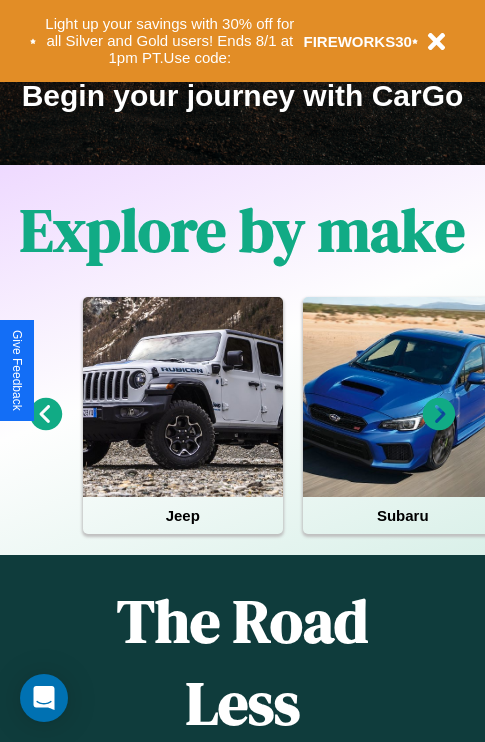click 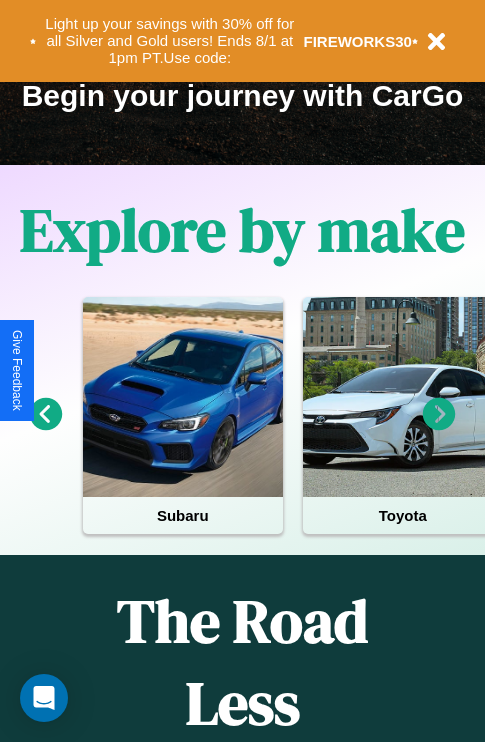 click 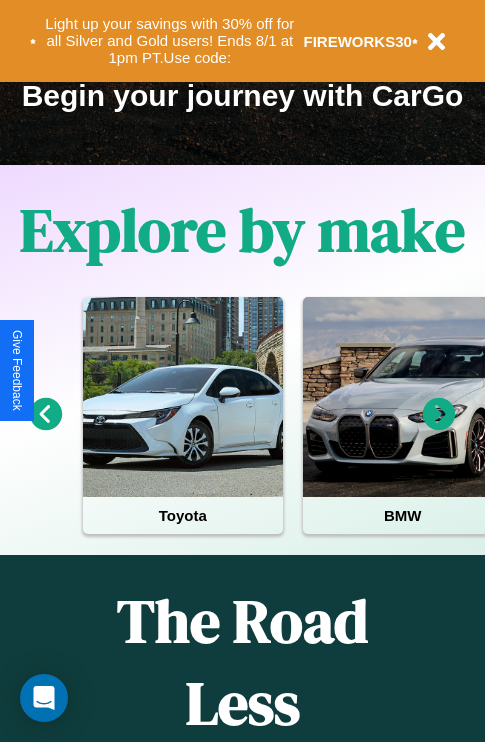click 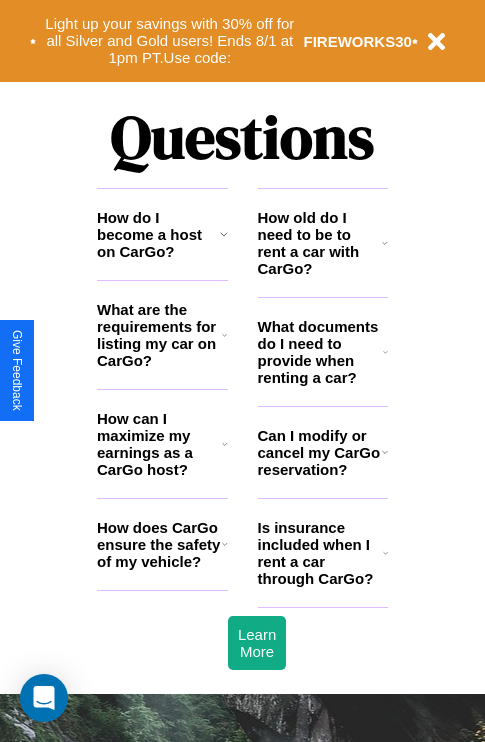 scroll, scrollTop: 2423, scrollLeft: 0, axis: vertical 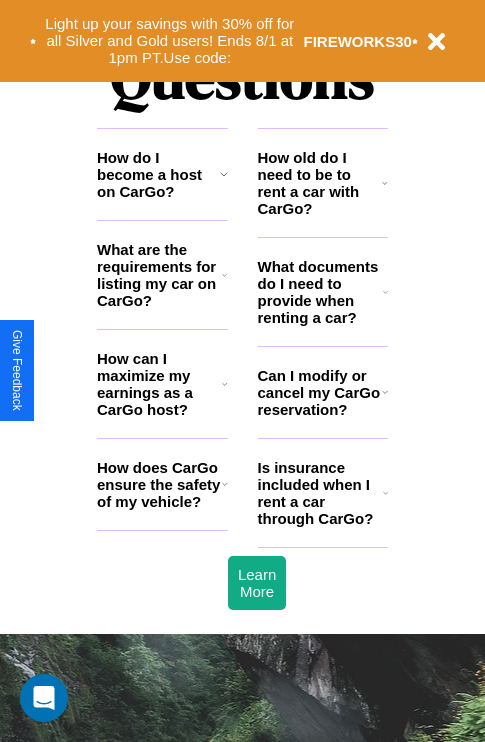 click on "How does CarGo ensure the safety of my vehicle?" at bounding box center (159, 484) 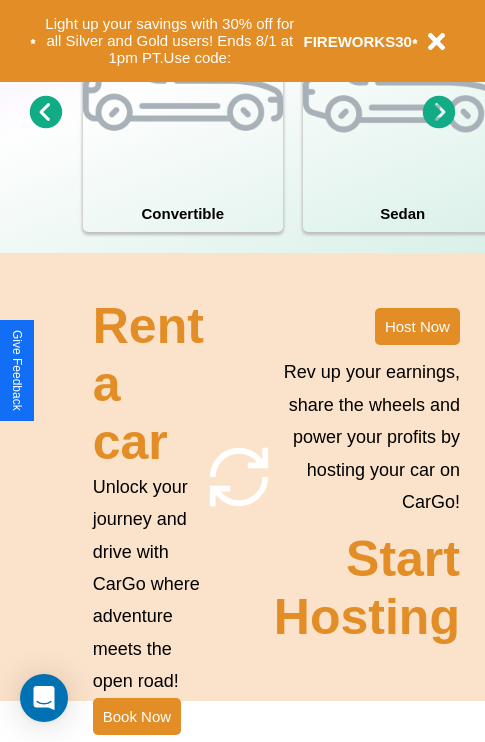 scroll, scrollTop: 1558, scrollLeft: 0, axis: vertical 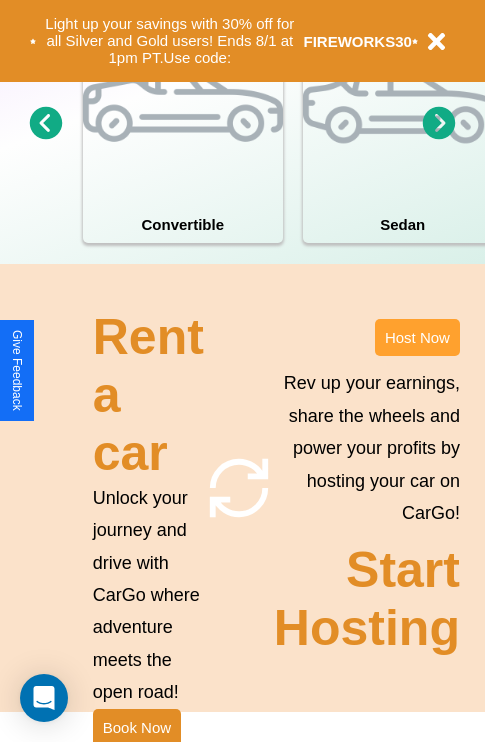 click on "Host Now" at bounding box center (417, 337) 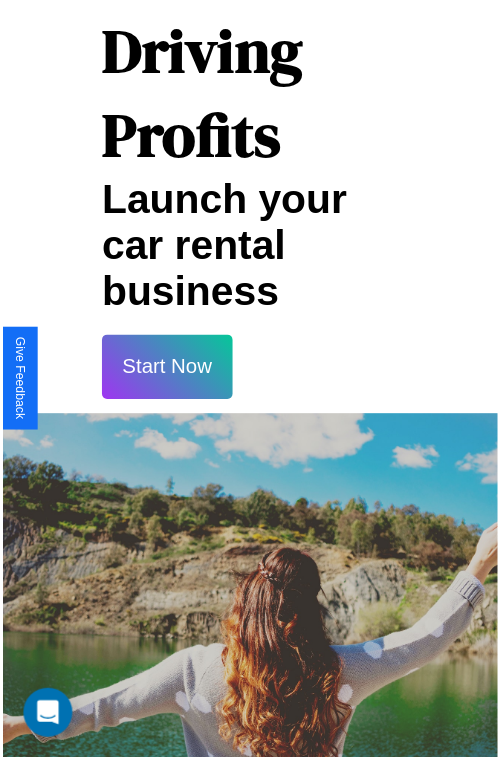 scroll, scrollTop: 35, scrollLeft: 0, axis: vertical 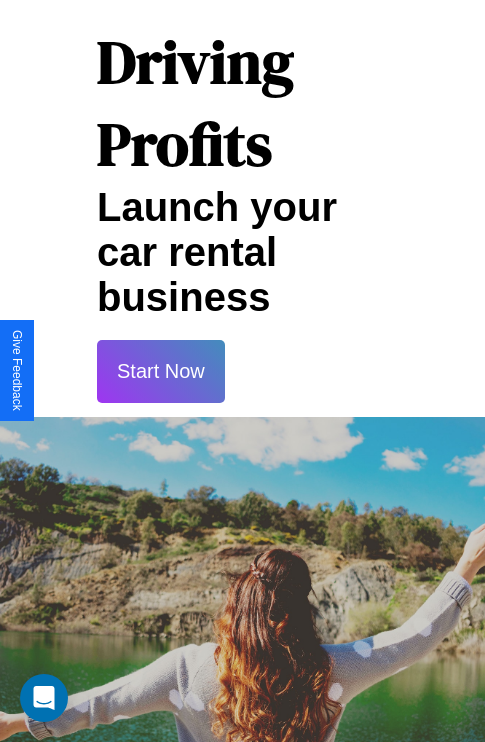 click on "Start Now" at bounding box center (161, 371) 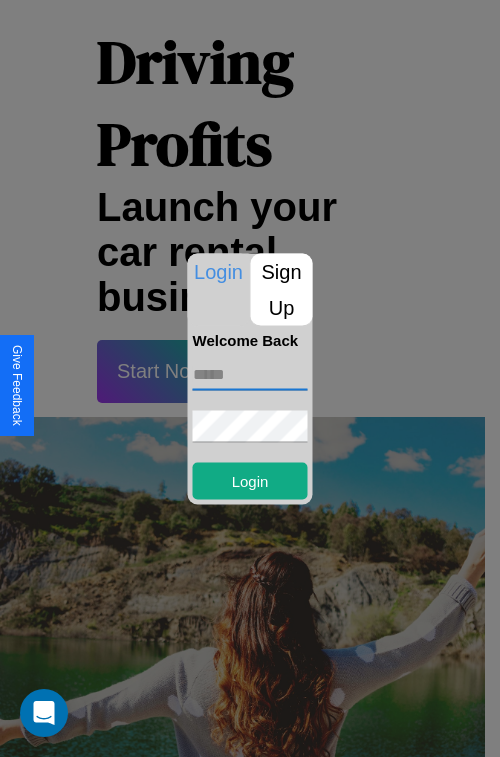 click at bounding box center [250, 374] 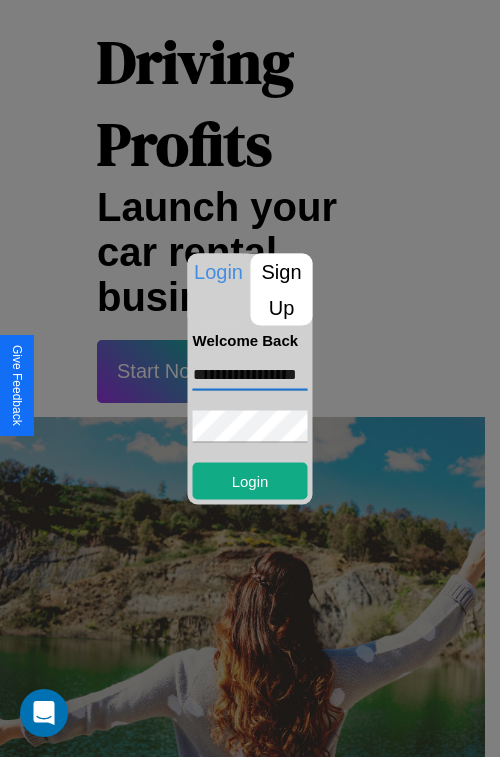 scroll, scrollTop: 0, scrollLeft: 24, axis: horizontal 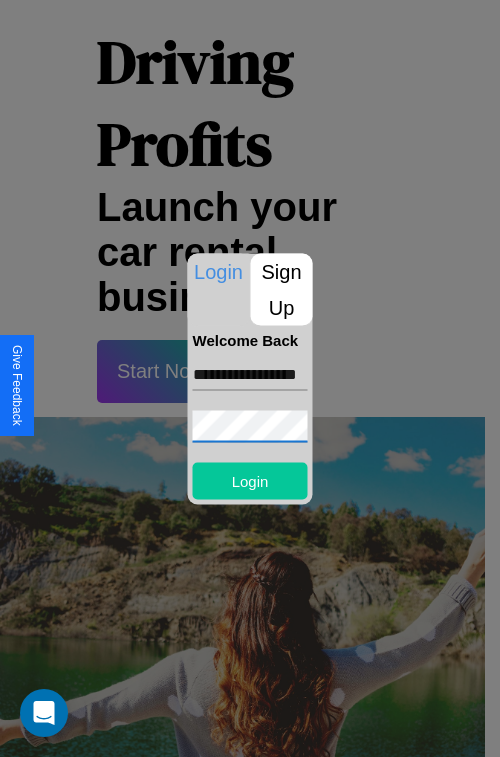 click on "Login" at bounding box center (250, 480) 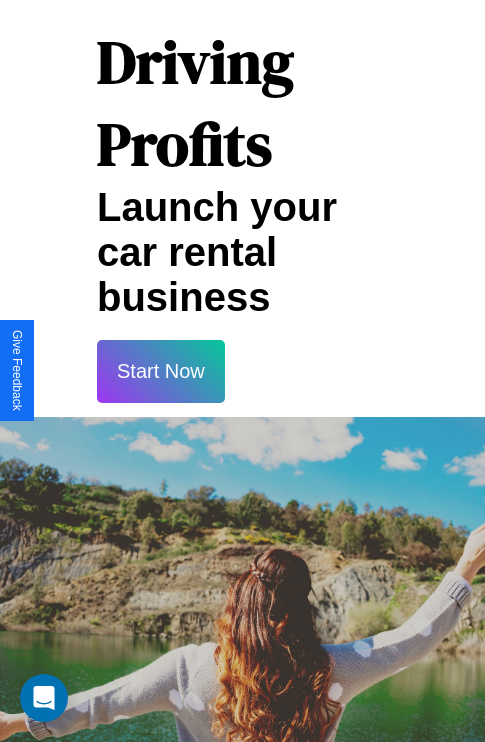 scroll, scrollTop: 37, scrollLeft: 0, axis: vertical 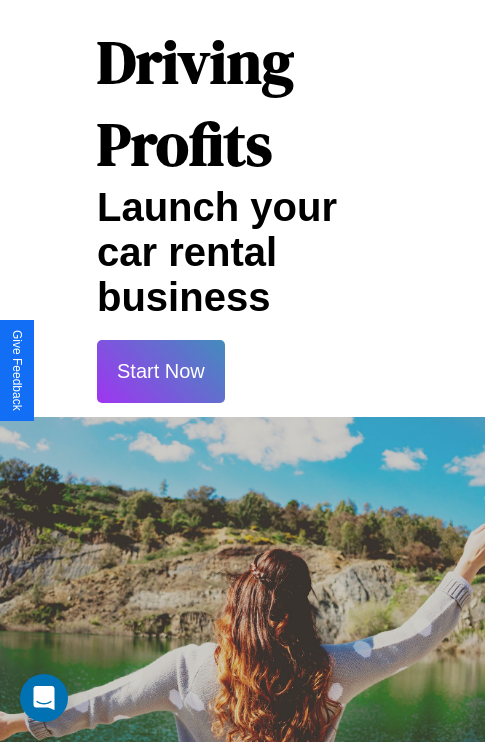 click on "Start Now" at bounding box center [161, 371] 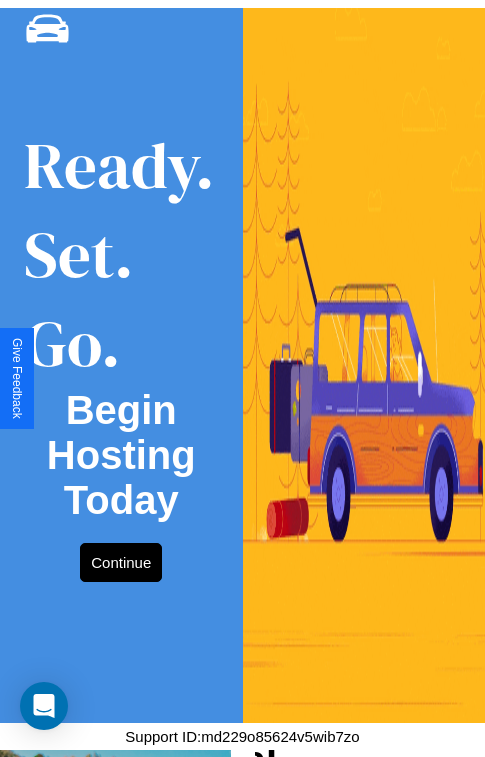 scroll, scrollTop: 0, scrollLeft: 0, axis: both 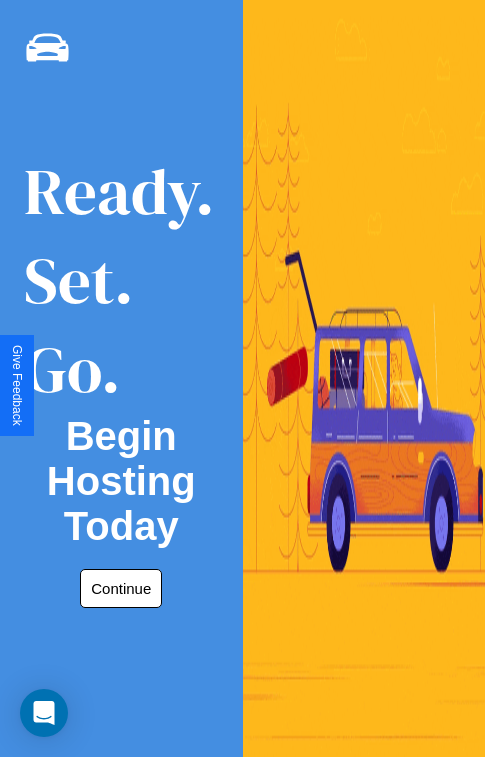 click on "Continue" at bounding box center [121, 588] 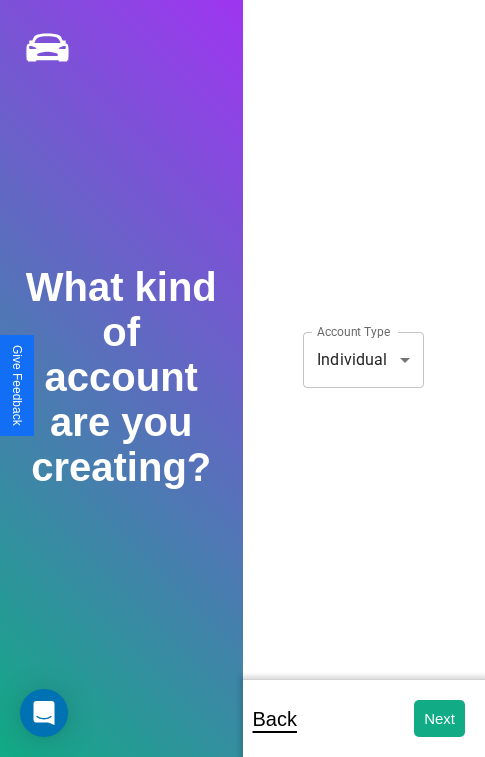 click on "CarGo What kind of account are you creating? Account Type Individual [CREDIT CARD] Account Type Back Next Support ID:  md229o85624v5wib7zo Give Feedback" at bounding box center (242, 392) 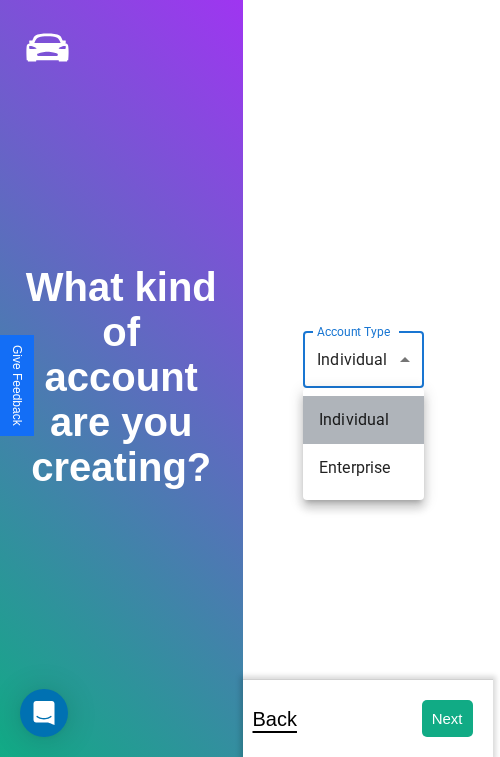 click on "Individual" at bounding box center [363, 420] 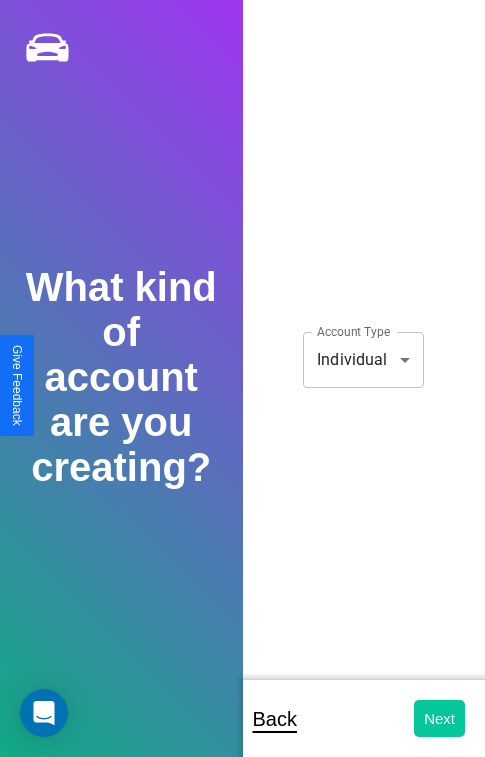 click on "Next" at bounding box center [439, 718] 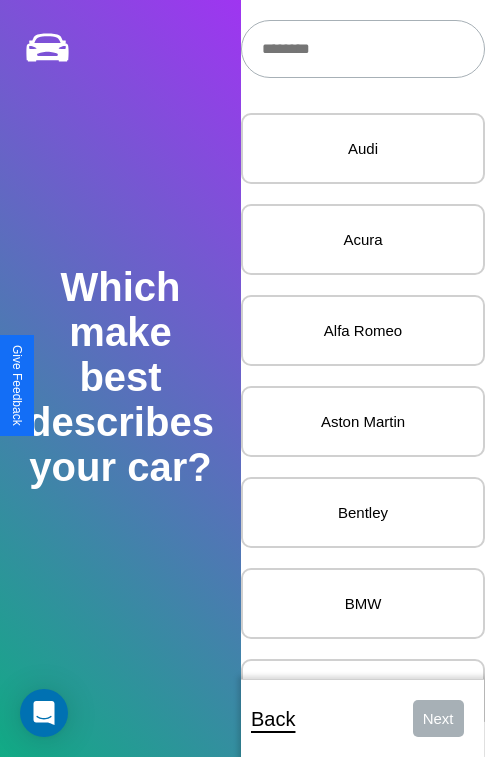 scroll, scrollTop: 27, scrollLeft: 0, axis: vertical 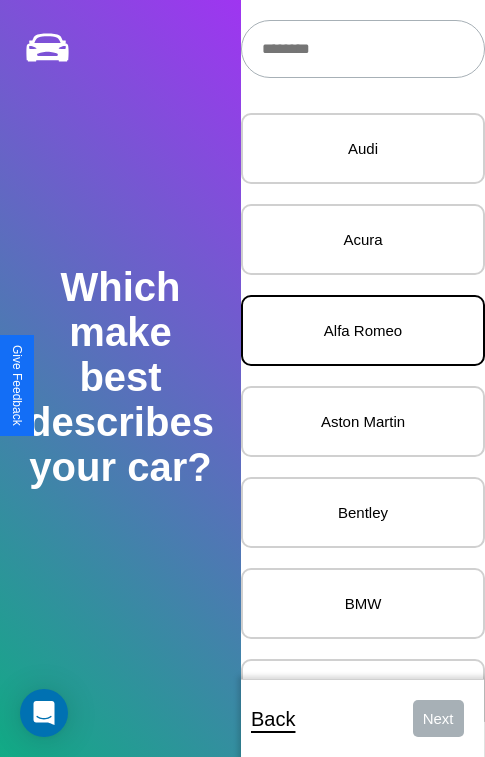 click on "Alfa Romeo" at bounding box center (363, 330) 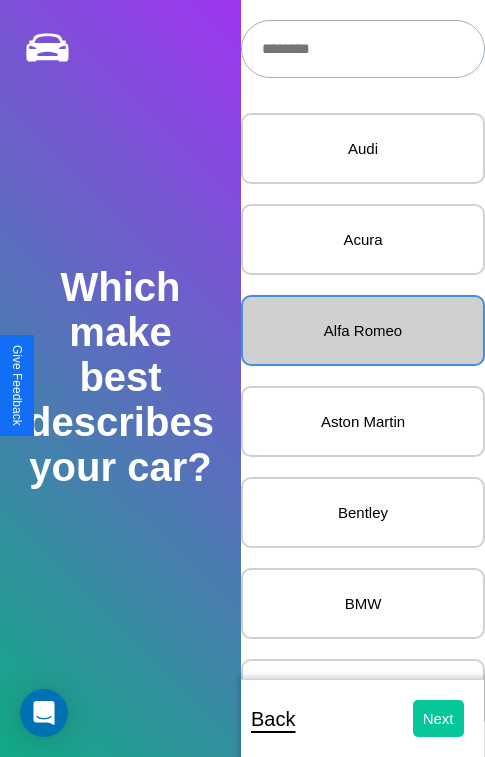 click on "Next" at bounding box center [438, 718] 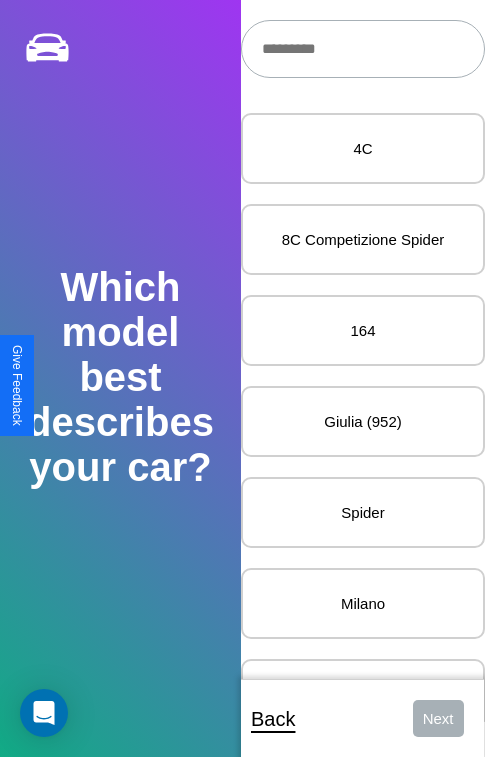 scroll, scrollTop: 27, scrollLeft: 0, axis: vertical 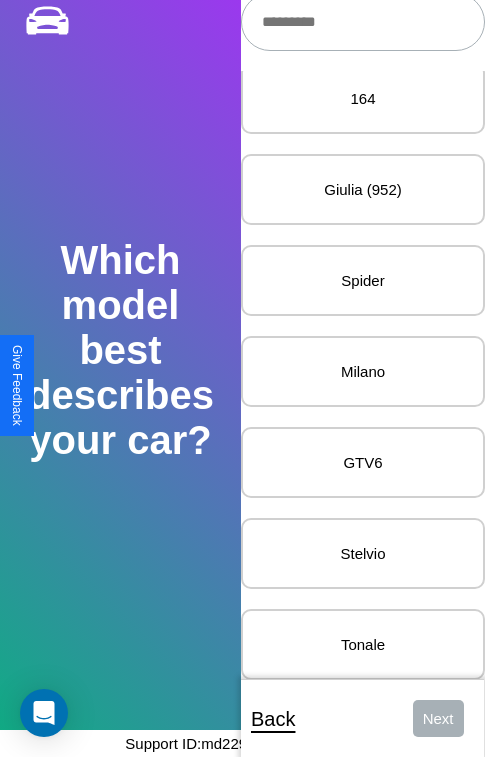 click on "Tonale" at bounding box center (363, 644) 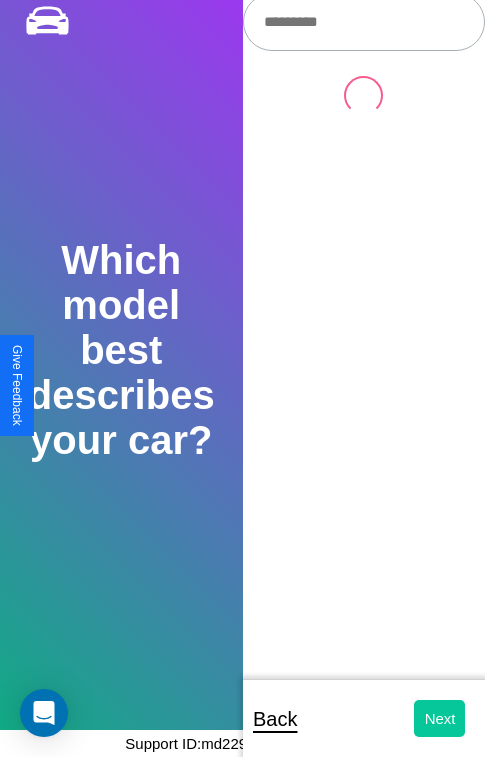 scroll, scrollTop: 0, scrollLeft: 0, axis: both 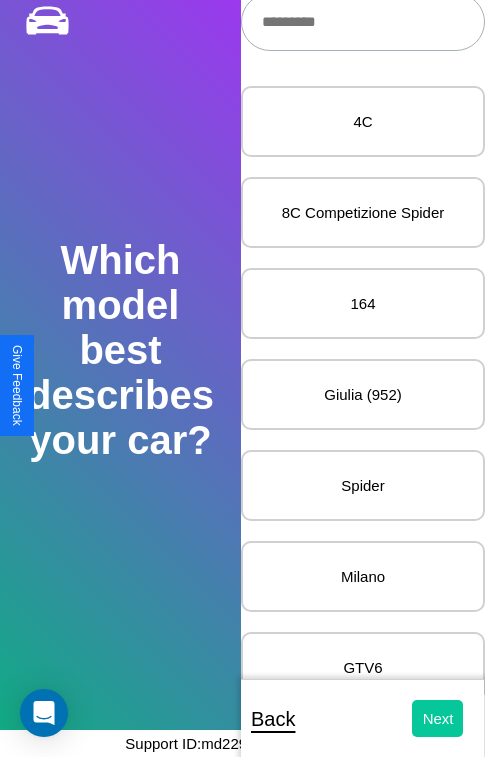 click on "Next" at bounding box center (438, 718) 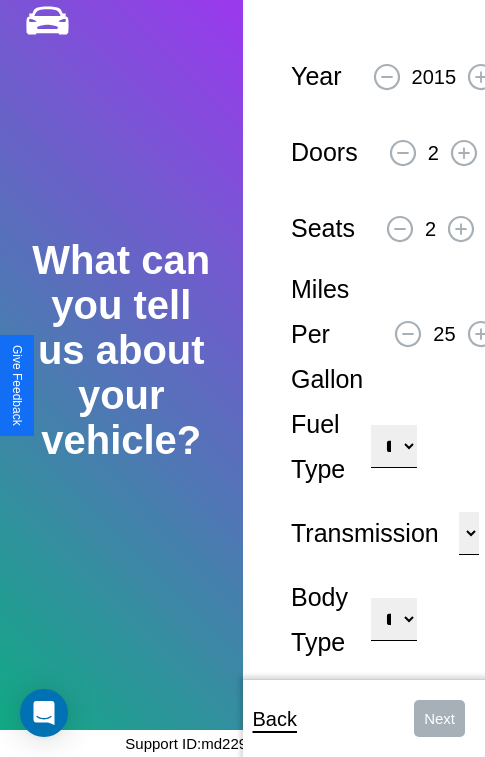 scroll, scrollTop: 0, scrollLeft: 0, axis: both 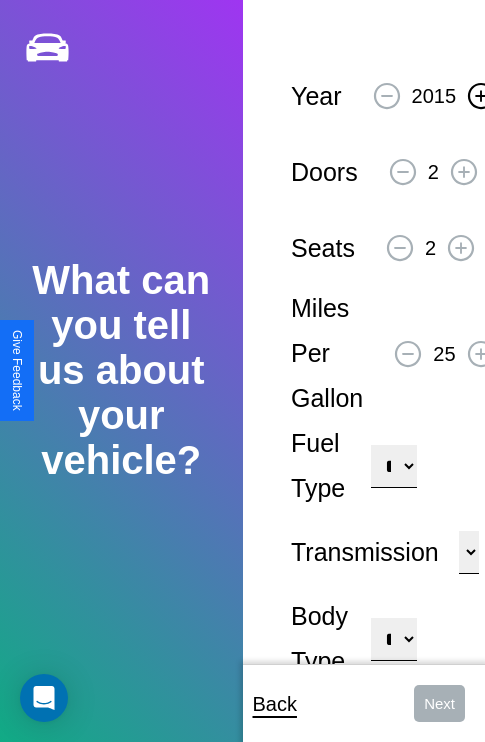 click 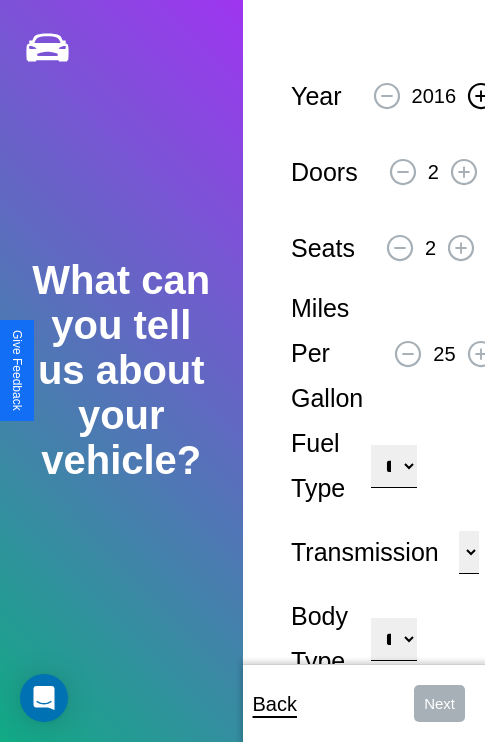 click 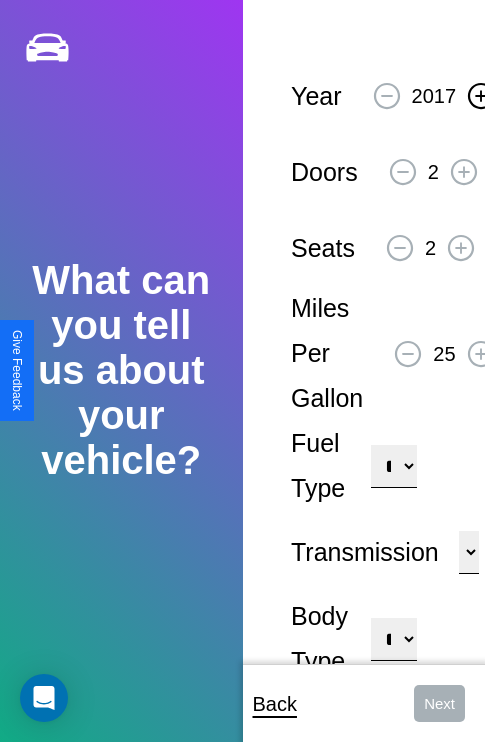 click 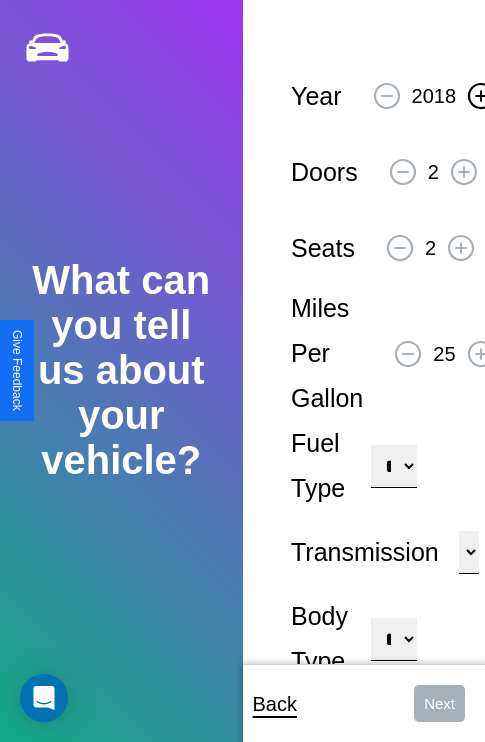 click 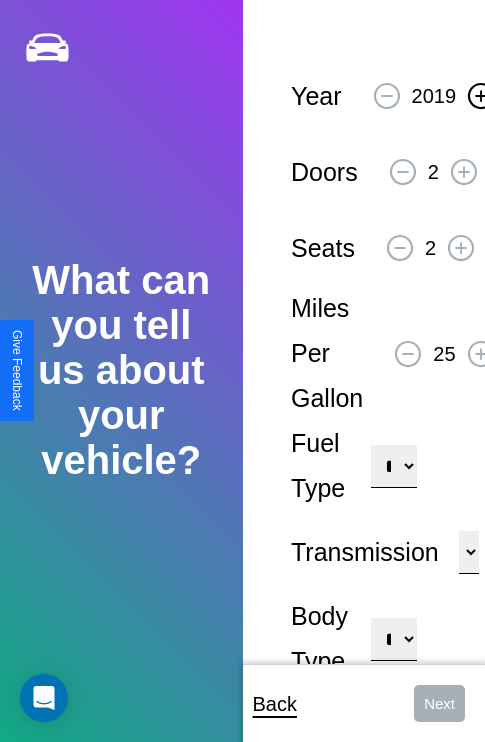 click 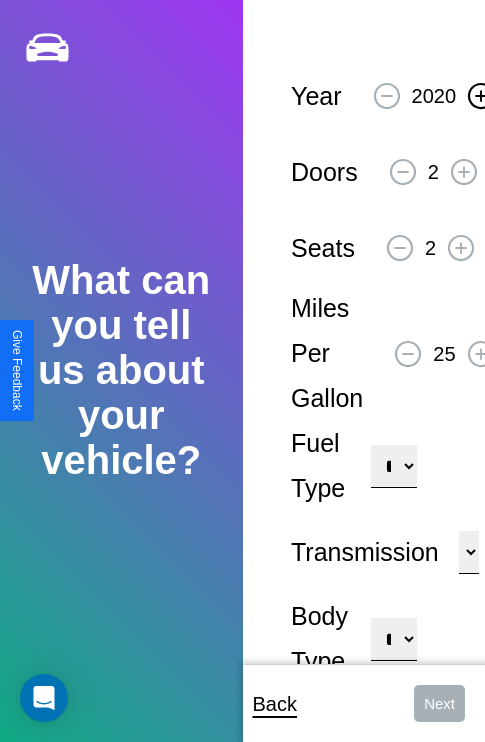 click 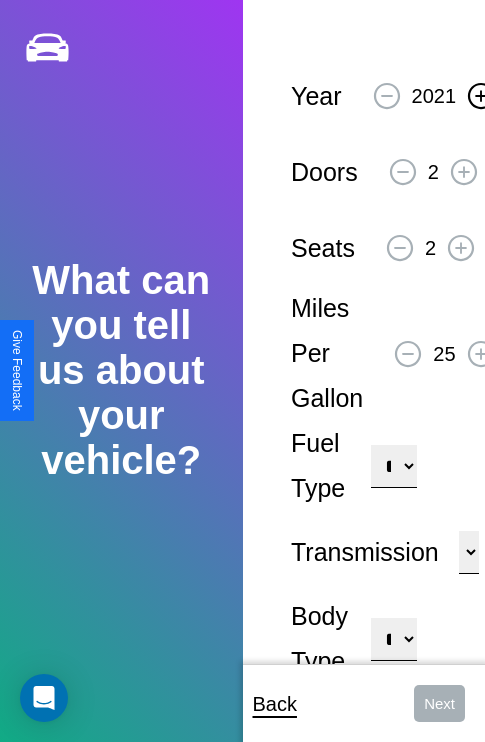 click 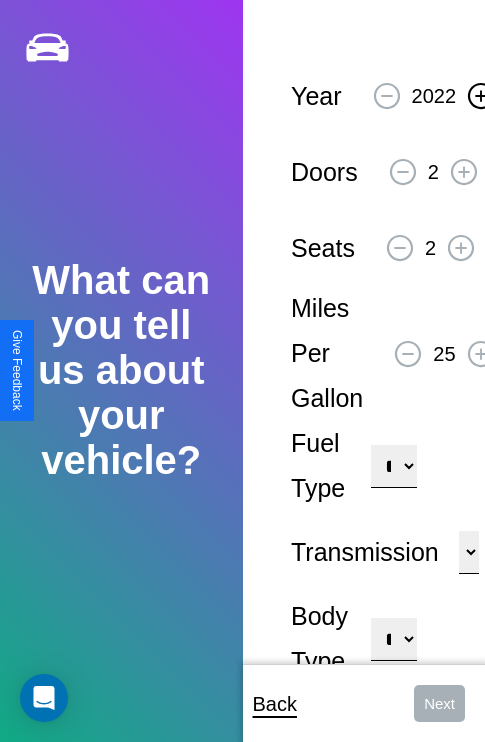 click 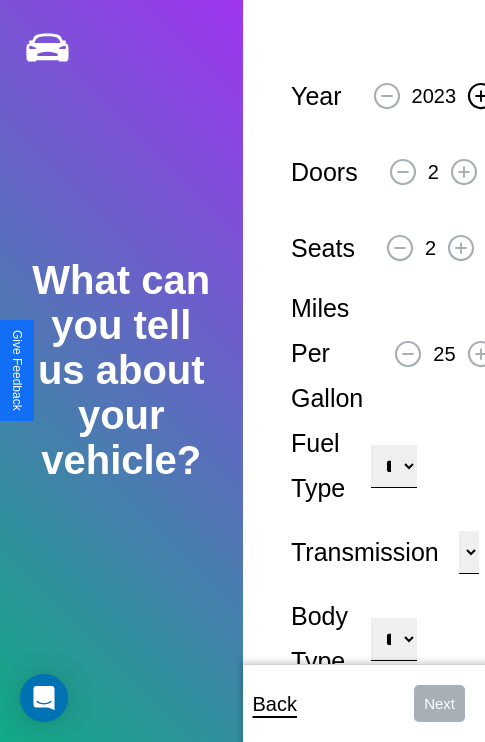 click 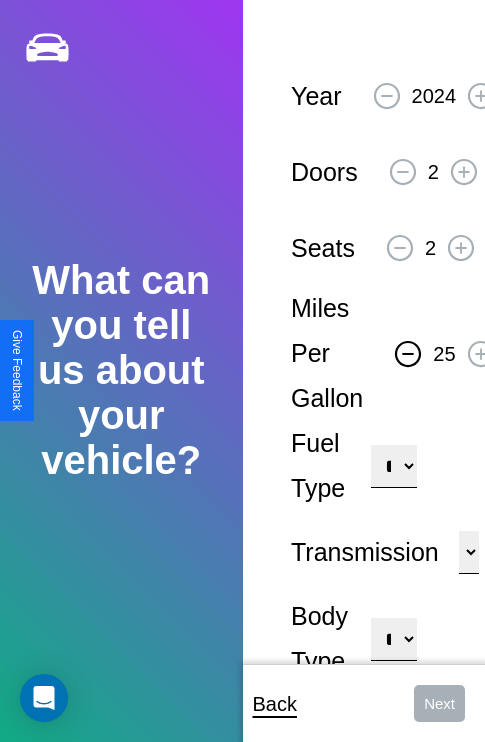 click 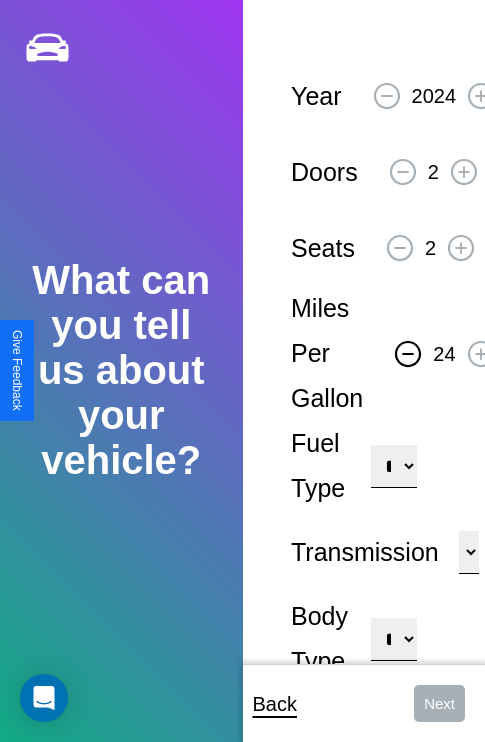 click 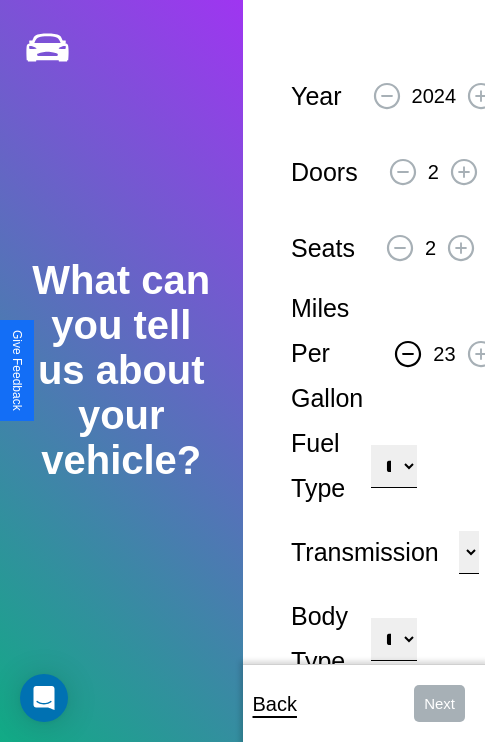 click 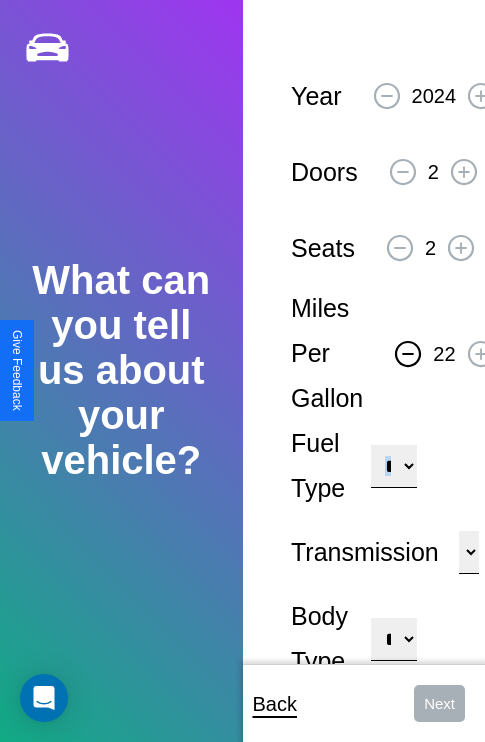 click on "**********" at bounding box center [393, 466] 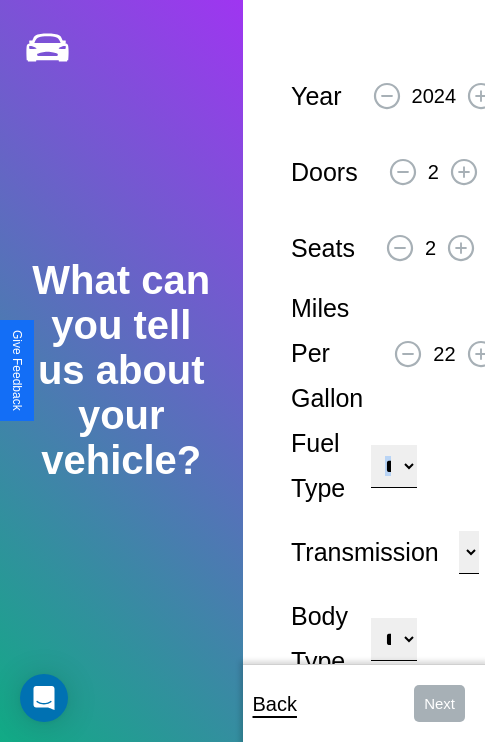 select on "********" 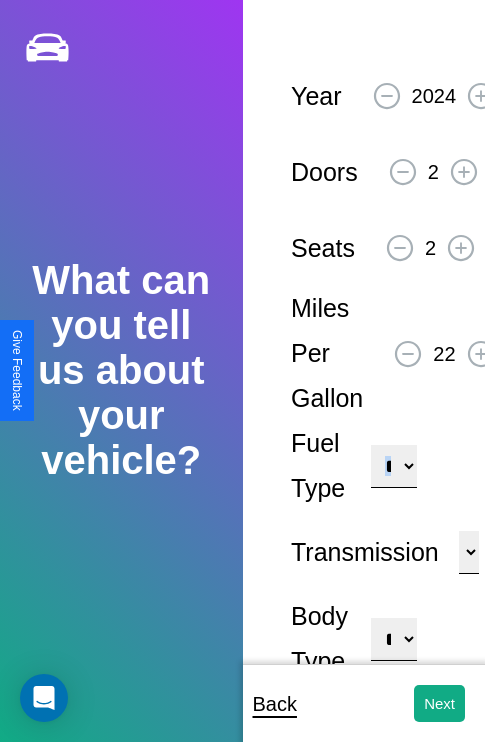 click on "**********" at bounding box center (393, 639) 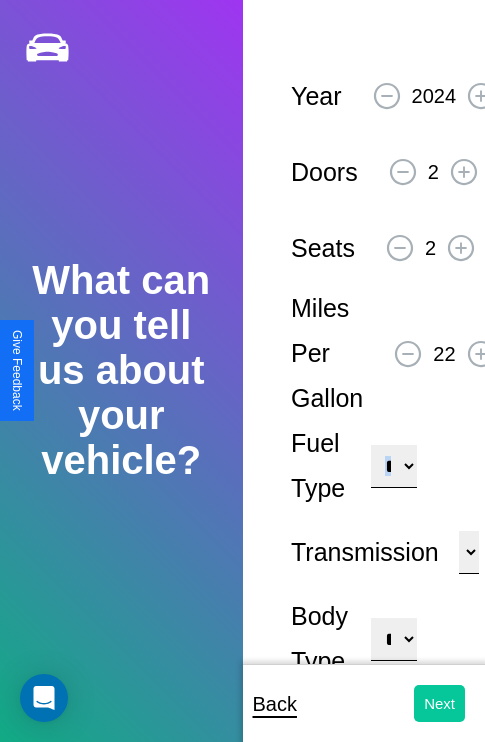 click on "Next" at bounding box center [439, 703] 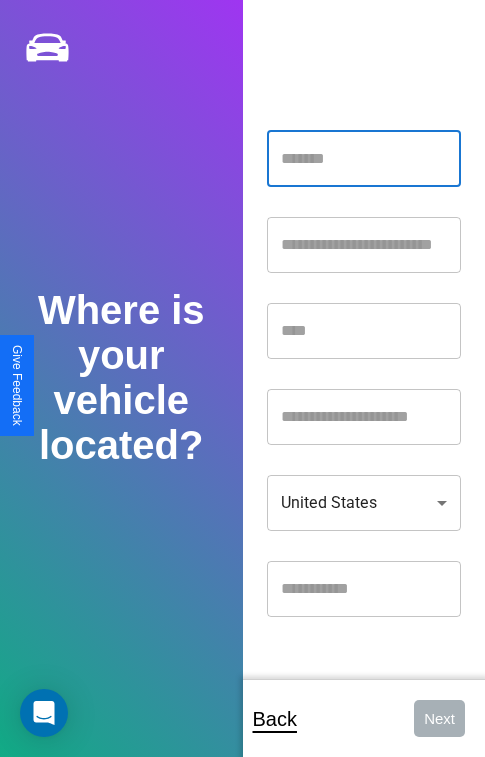 click at bounding box center (364, 159) 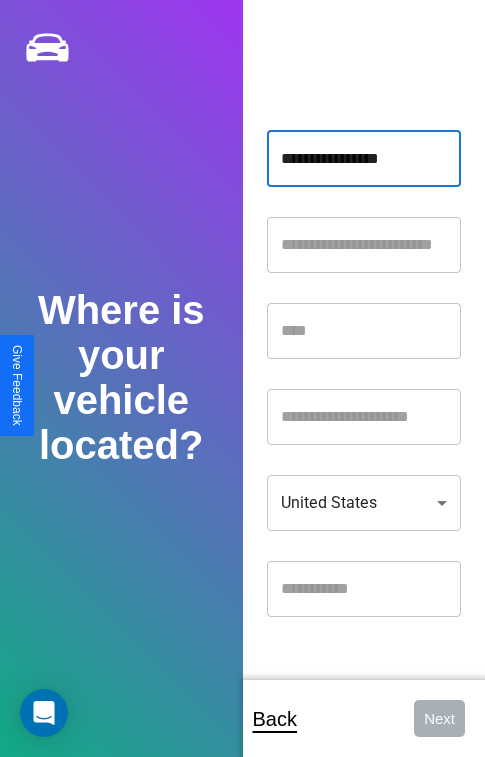 type on "**********" 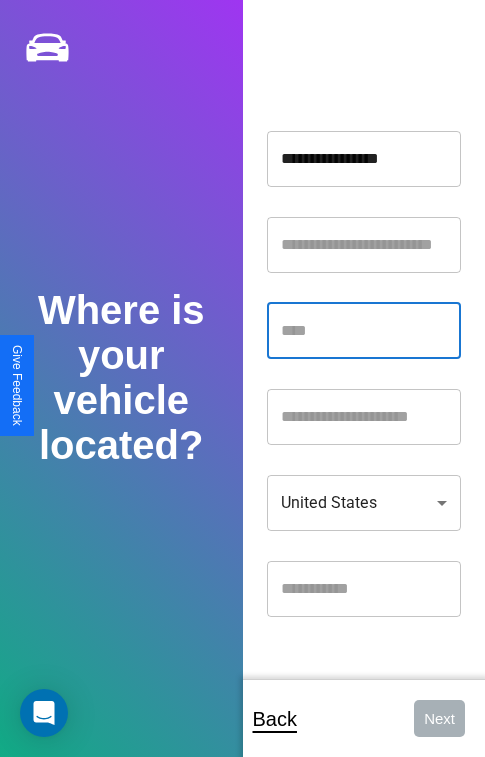 click at bounding box center (364, 331) 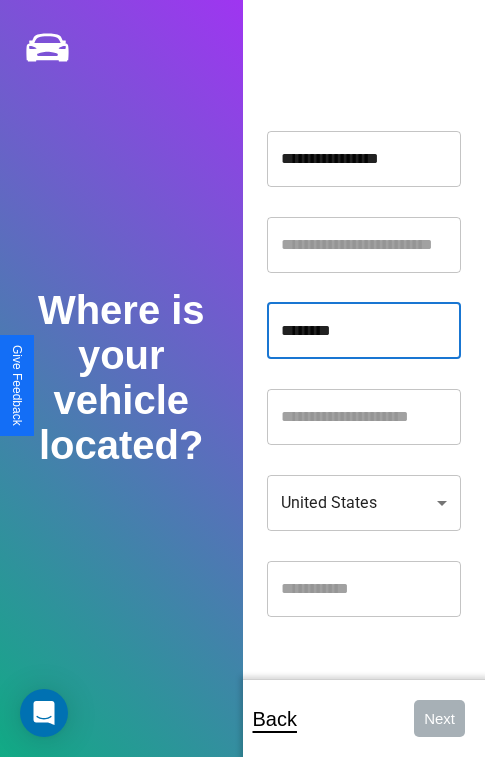type on "********" 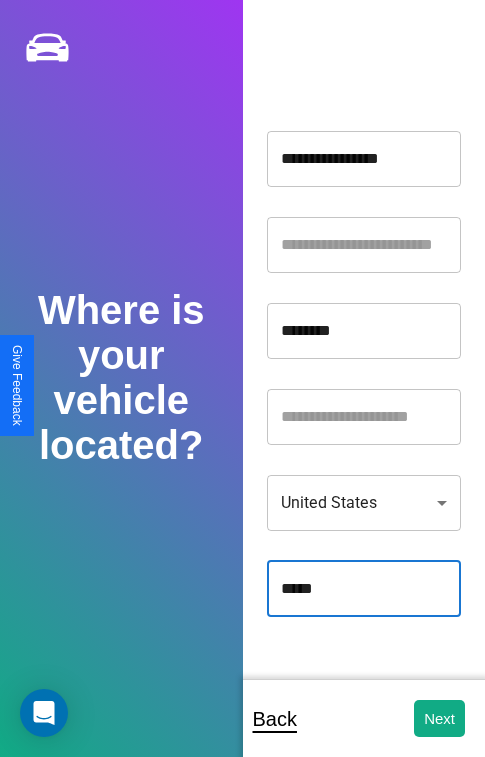 type on "*****" 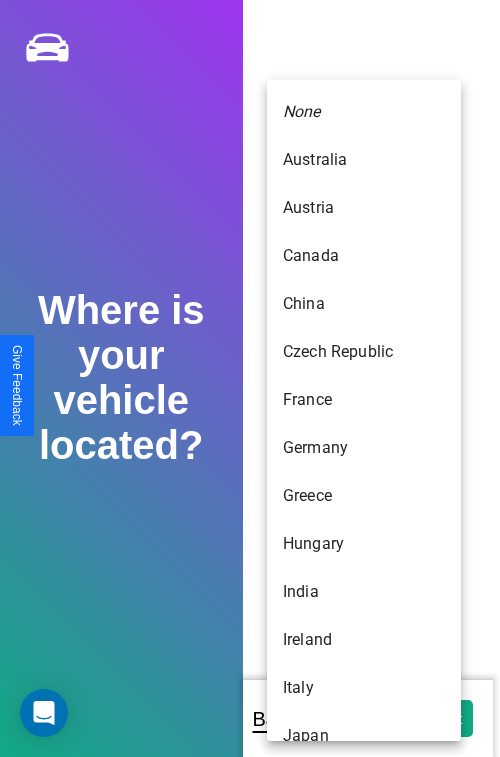 click on "Japan" at bounding box center (364, 736) 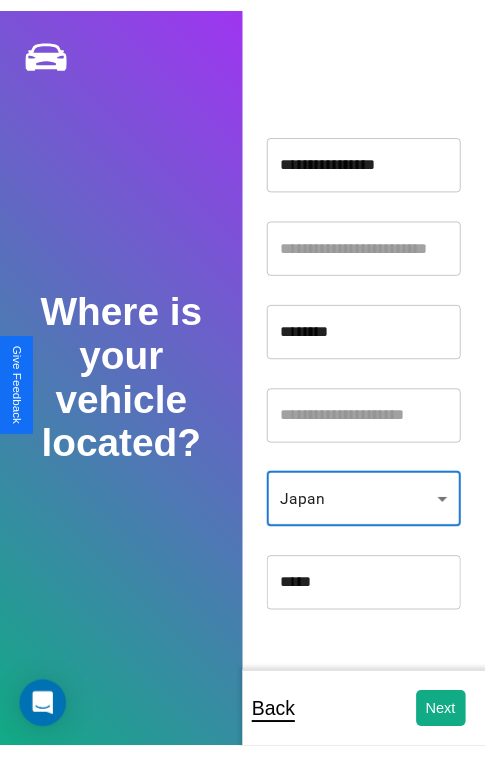 scroll, scrollTop: 459, scrollLeft: 0, axis: vertical 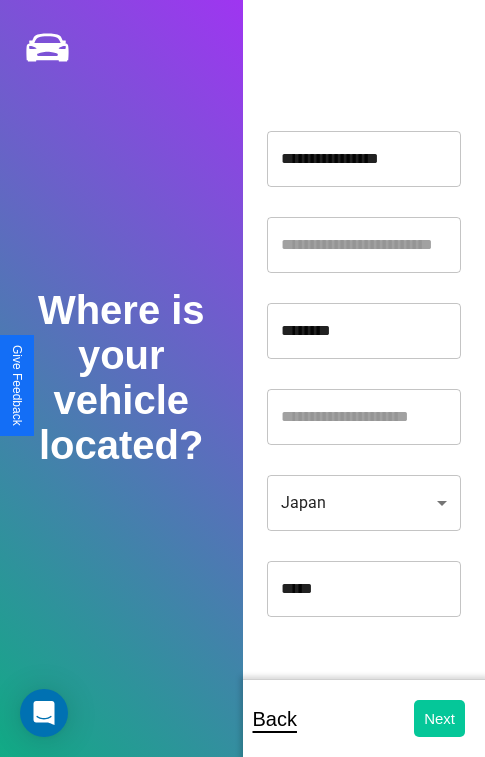 click on "Next" at bounding box center [439, 718] 